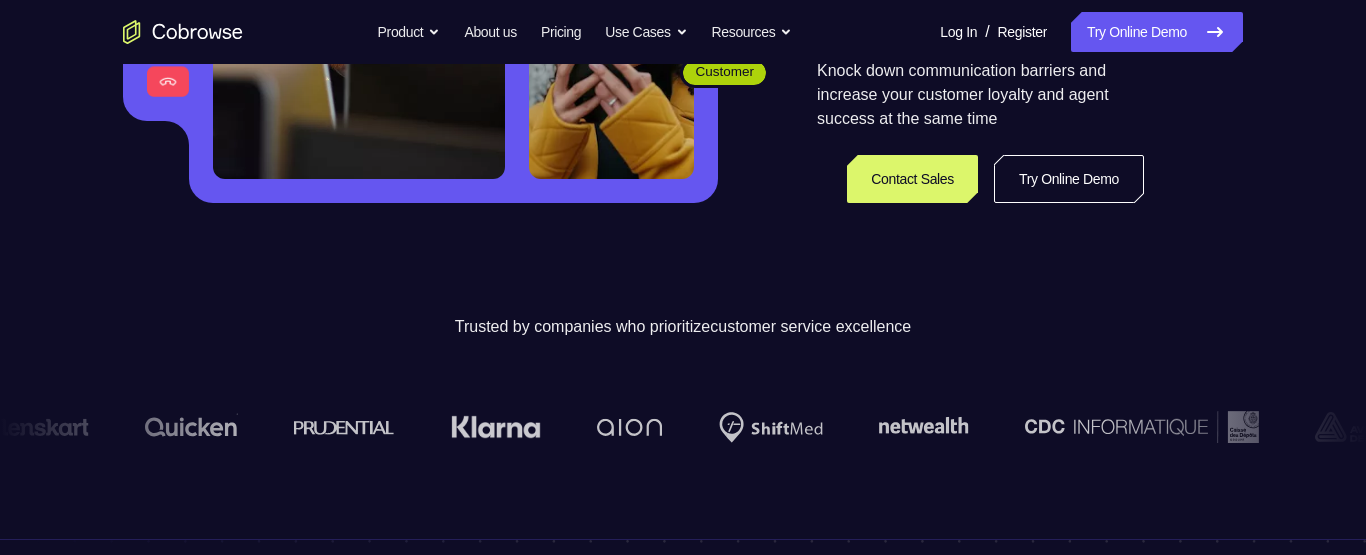 scroll, scrollTop: 486, scrollLeft: 0, axis: vertical 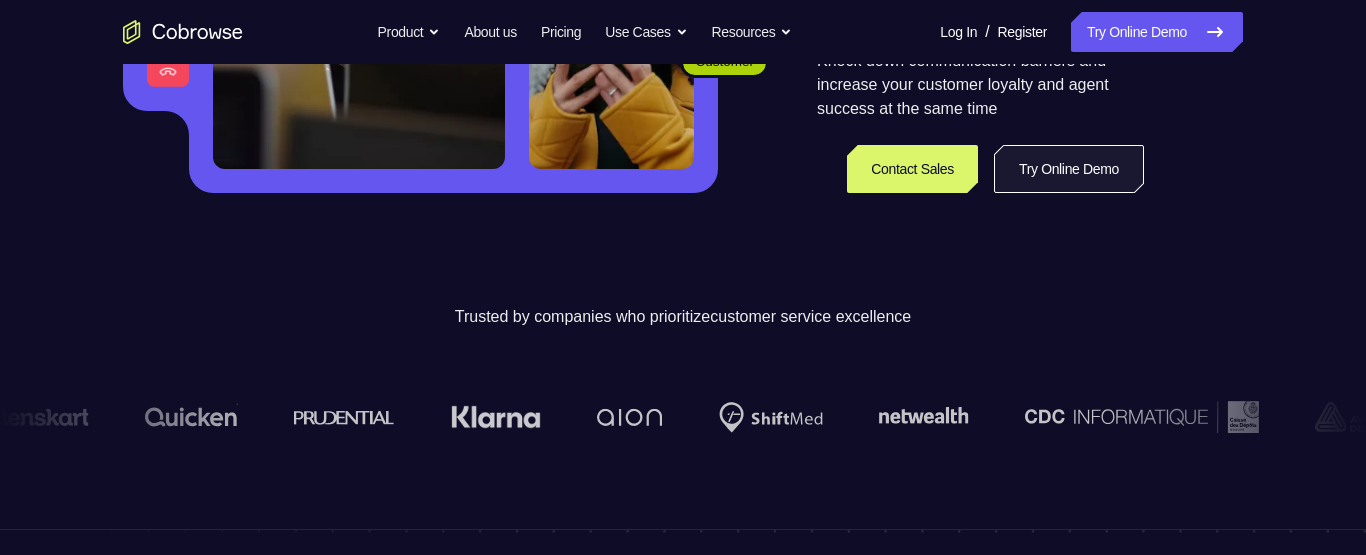 click on "Try Online Demo" at bounding box center (1069, 169) 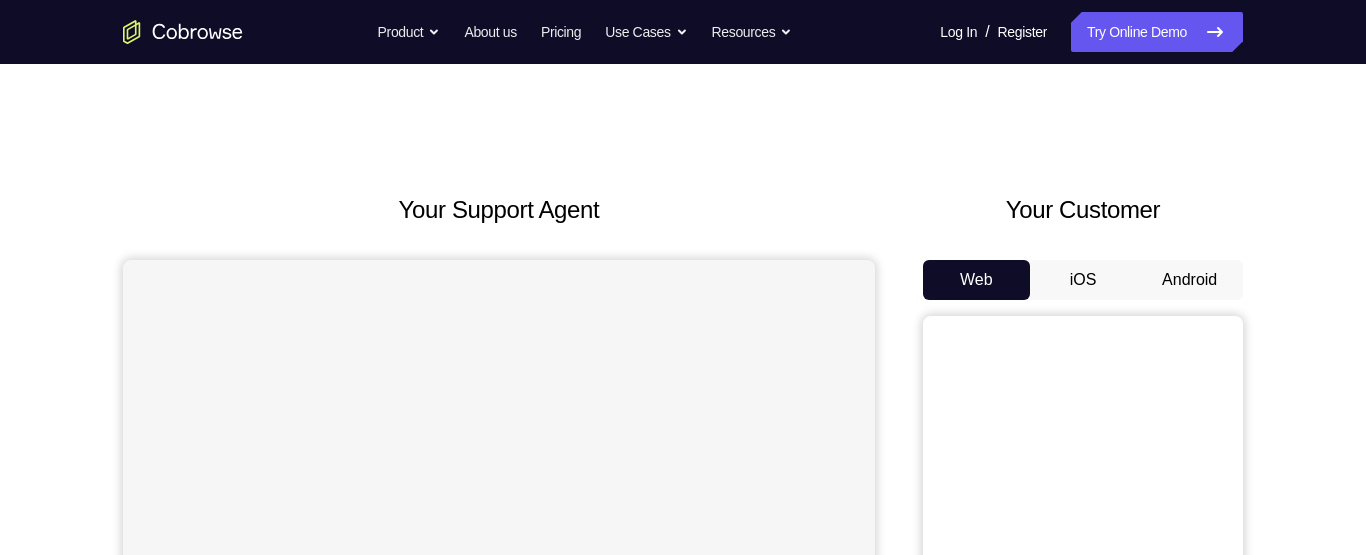scroll, scrollTop: 164, scrollLeft: 0, axis: vertical 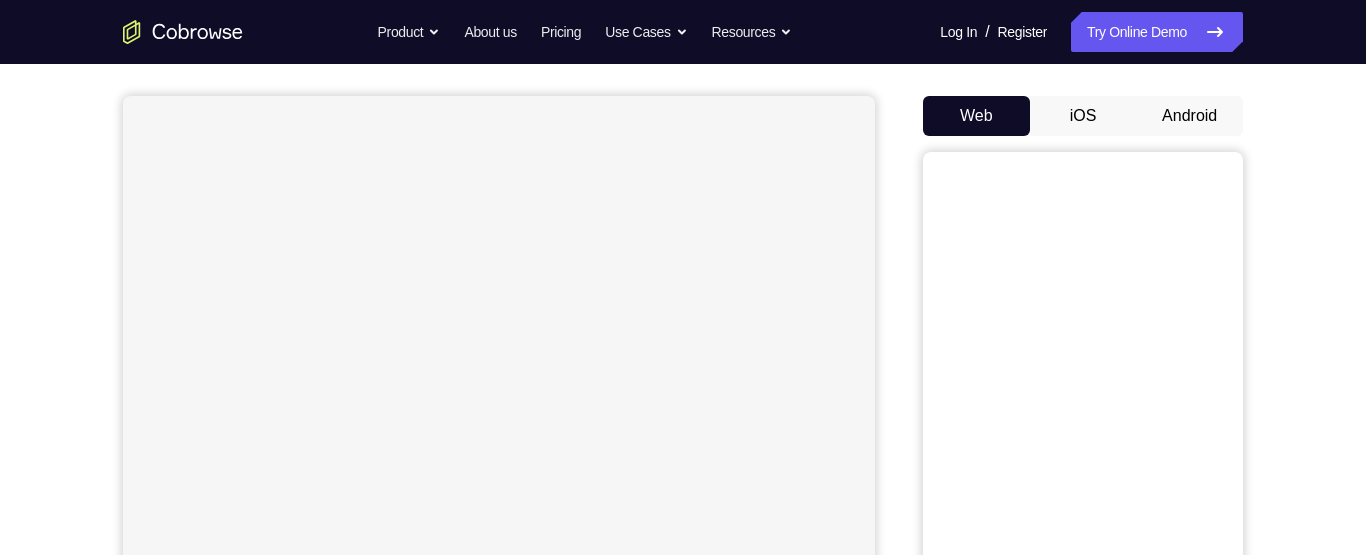 click on "iOS" at bounding box center [1083, 116] 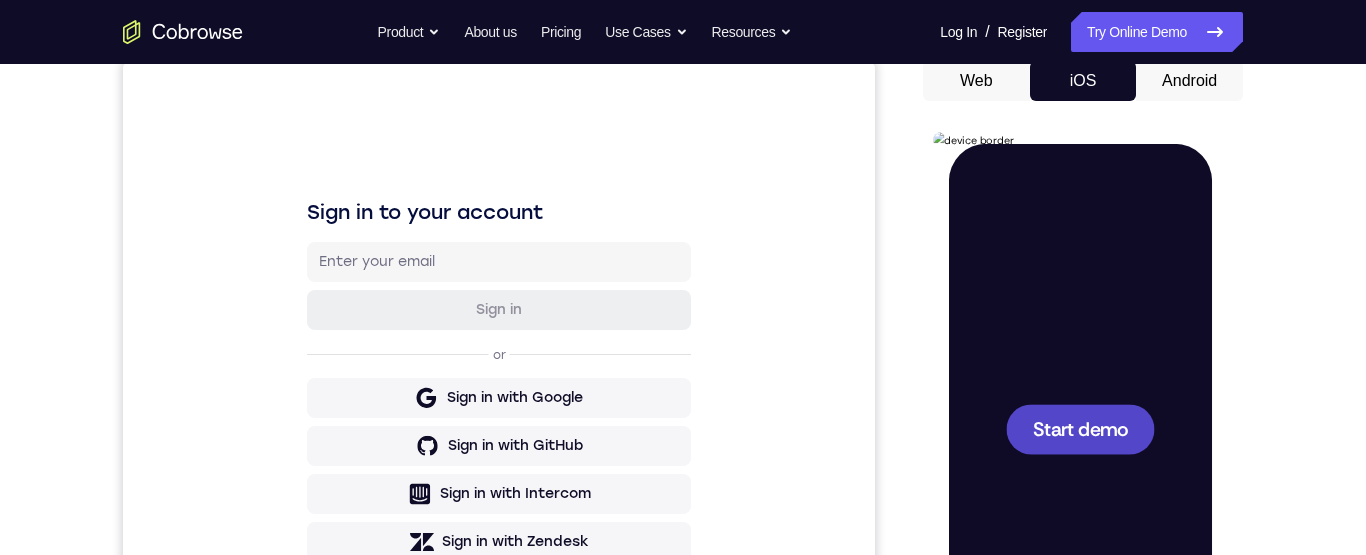 scroll, scrollTop: 360, scrollLeft: 0, axis: vertical 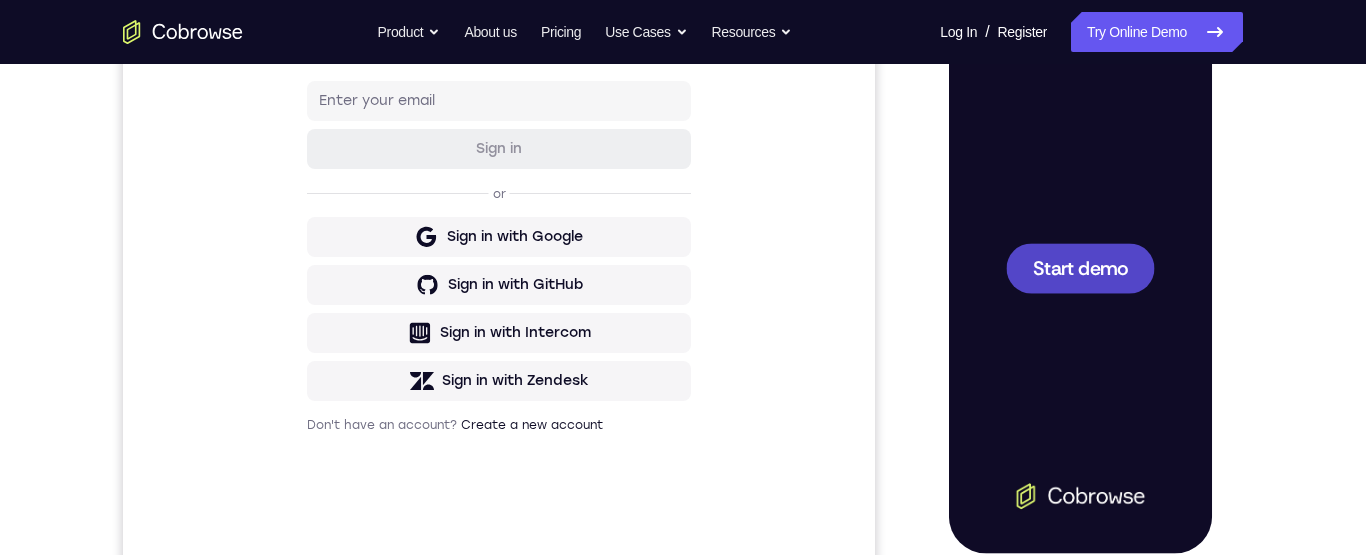 click at bounding box center (1080, 268) 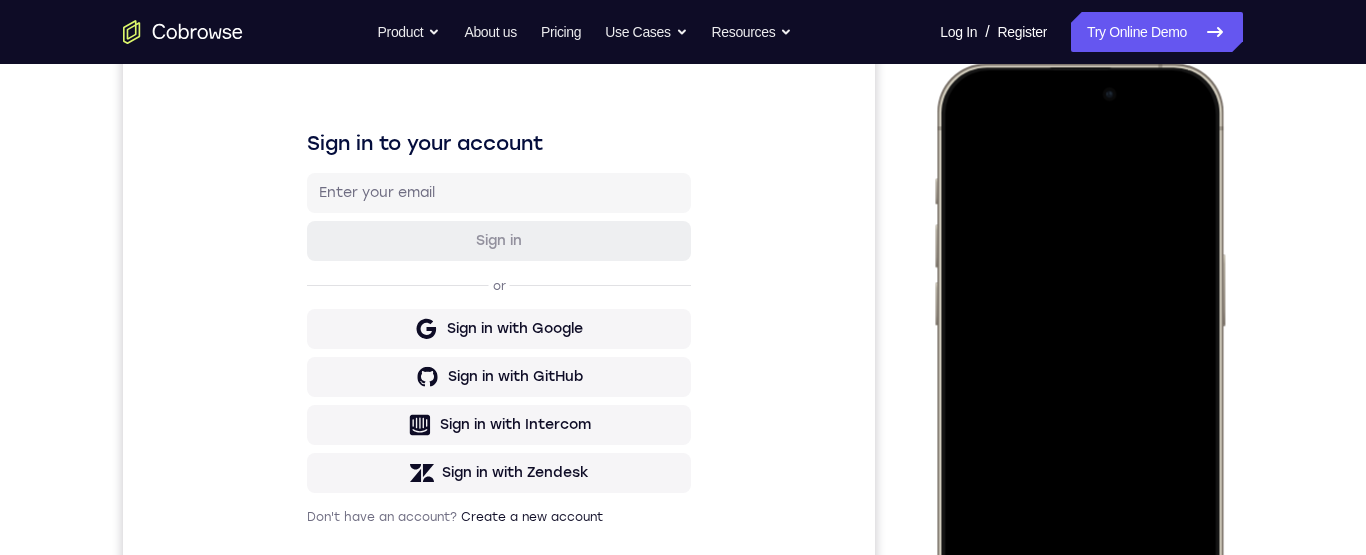 scroll, scrollTop: 269, scrollLeft: 0, axis: vertical 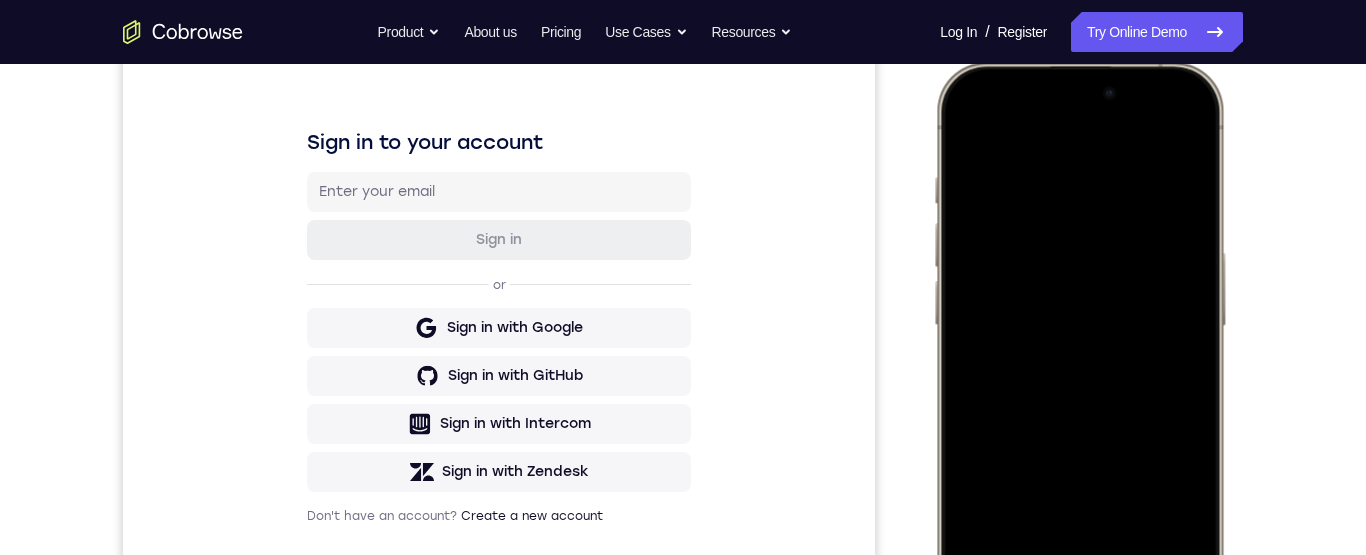 click at bounding box center [1079, 358] 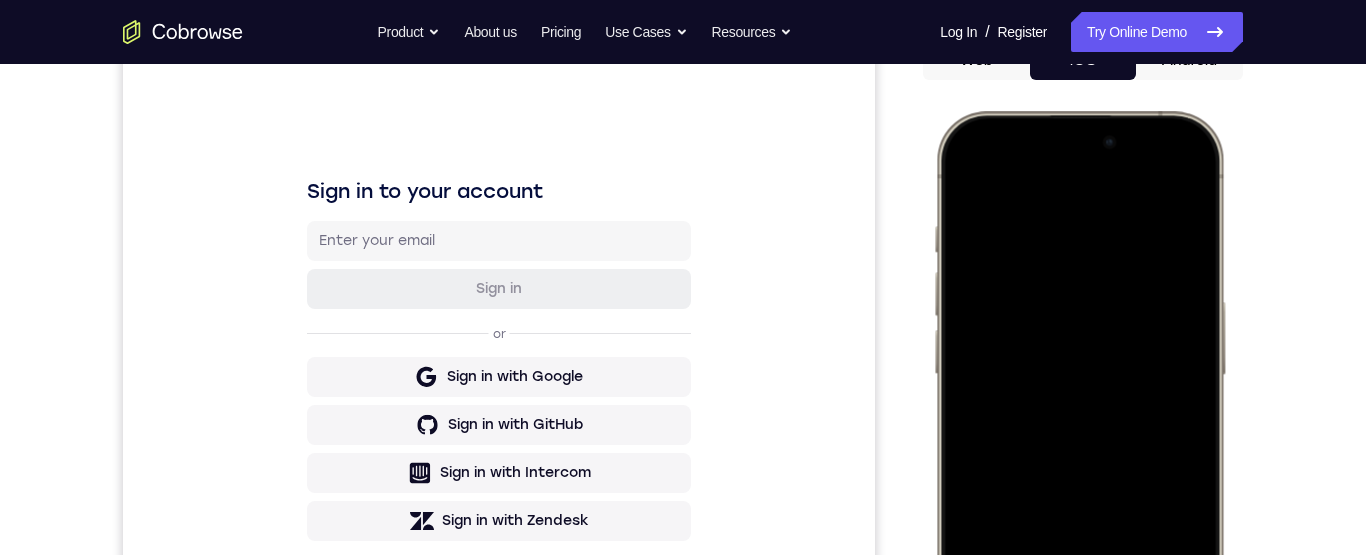 click at bounding box center [1079, 407] 